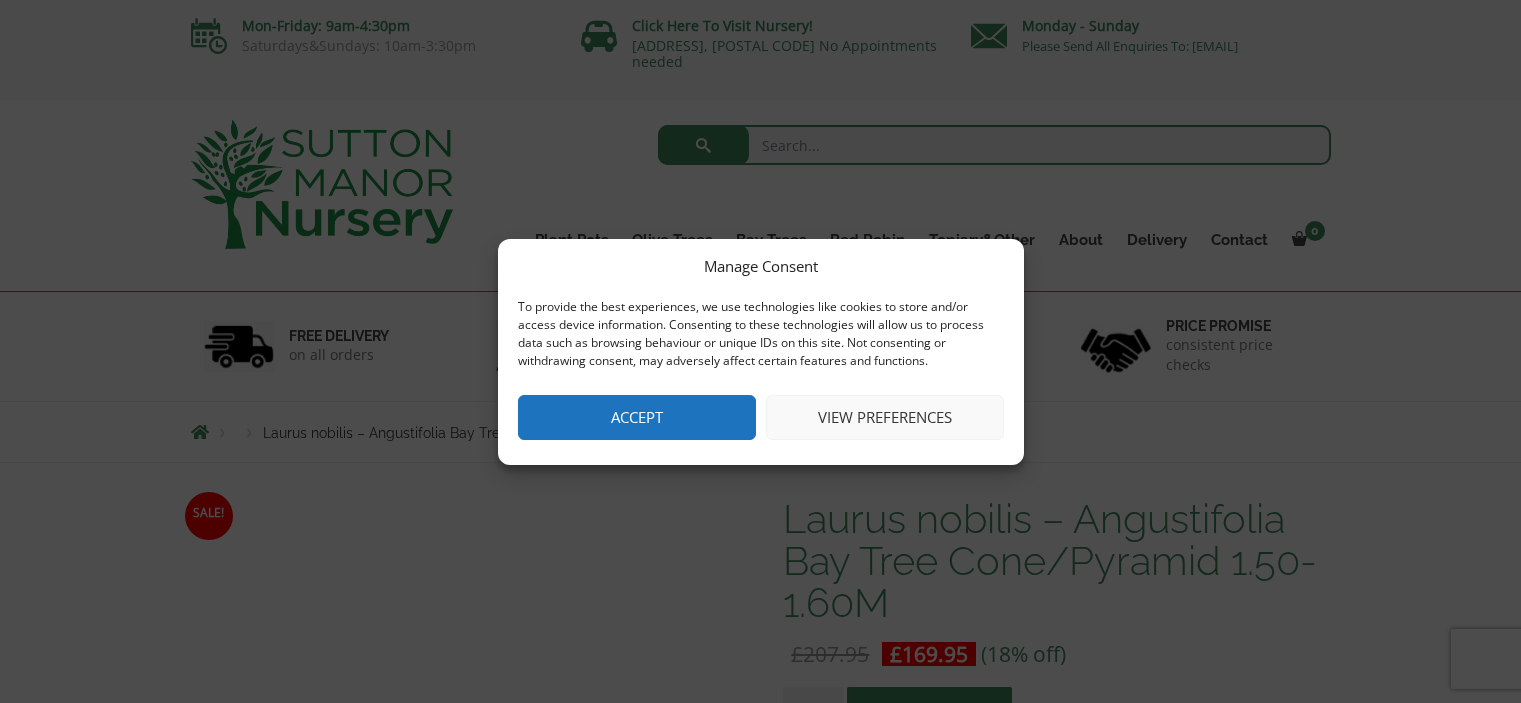scroll, scrollTop: 0, scrollLeft: 0, axis: both 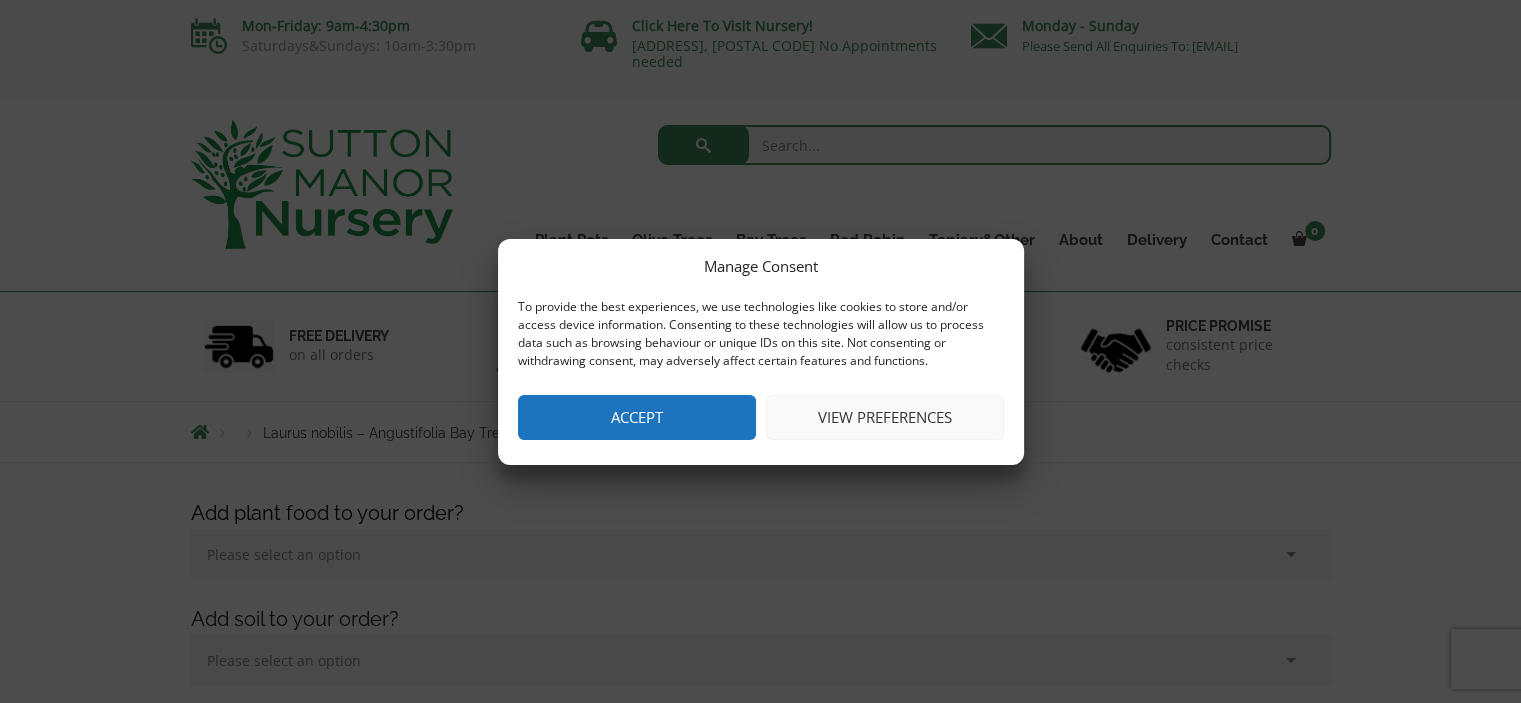 click on "View preferences" at bounding box center [885, 417] 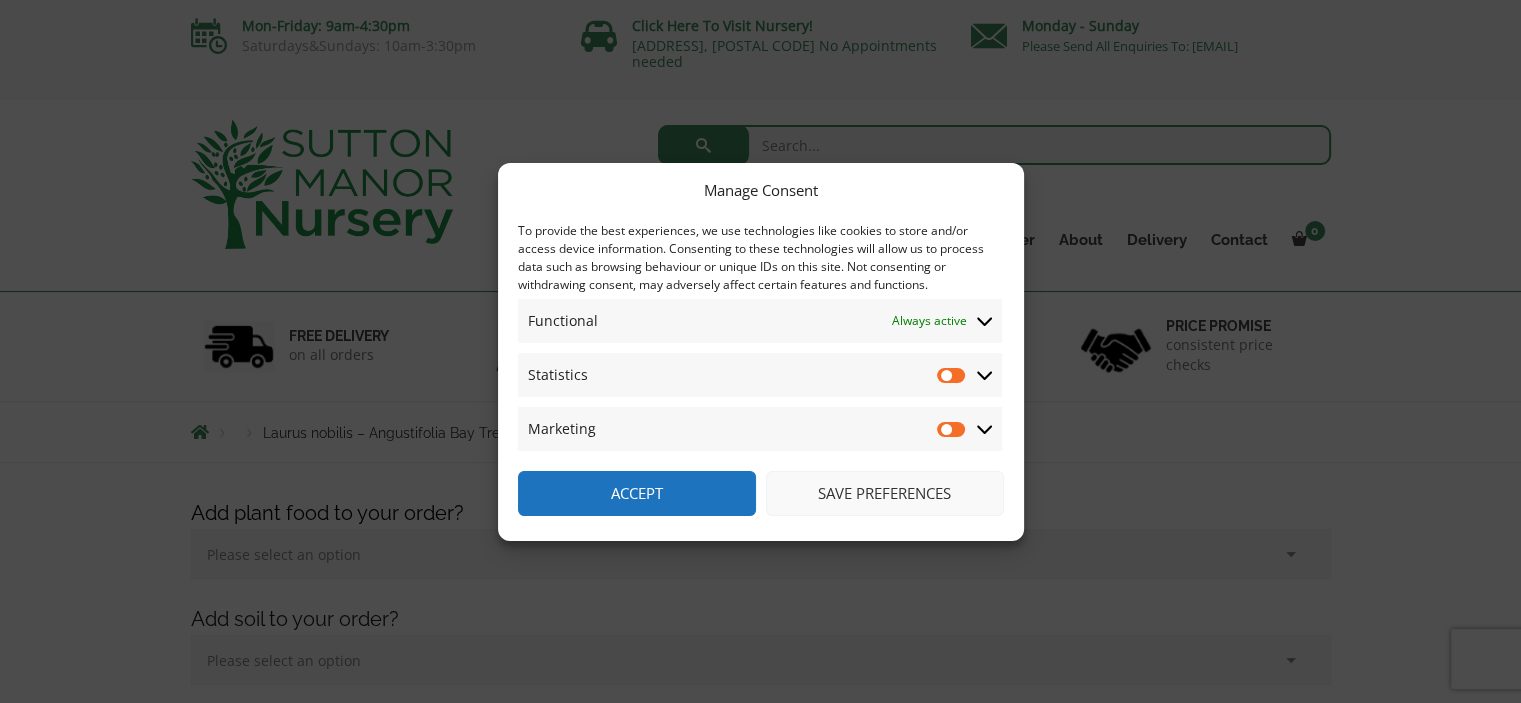 click on "Save preferences" at bounding box center [885, 493] 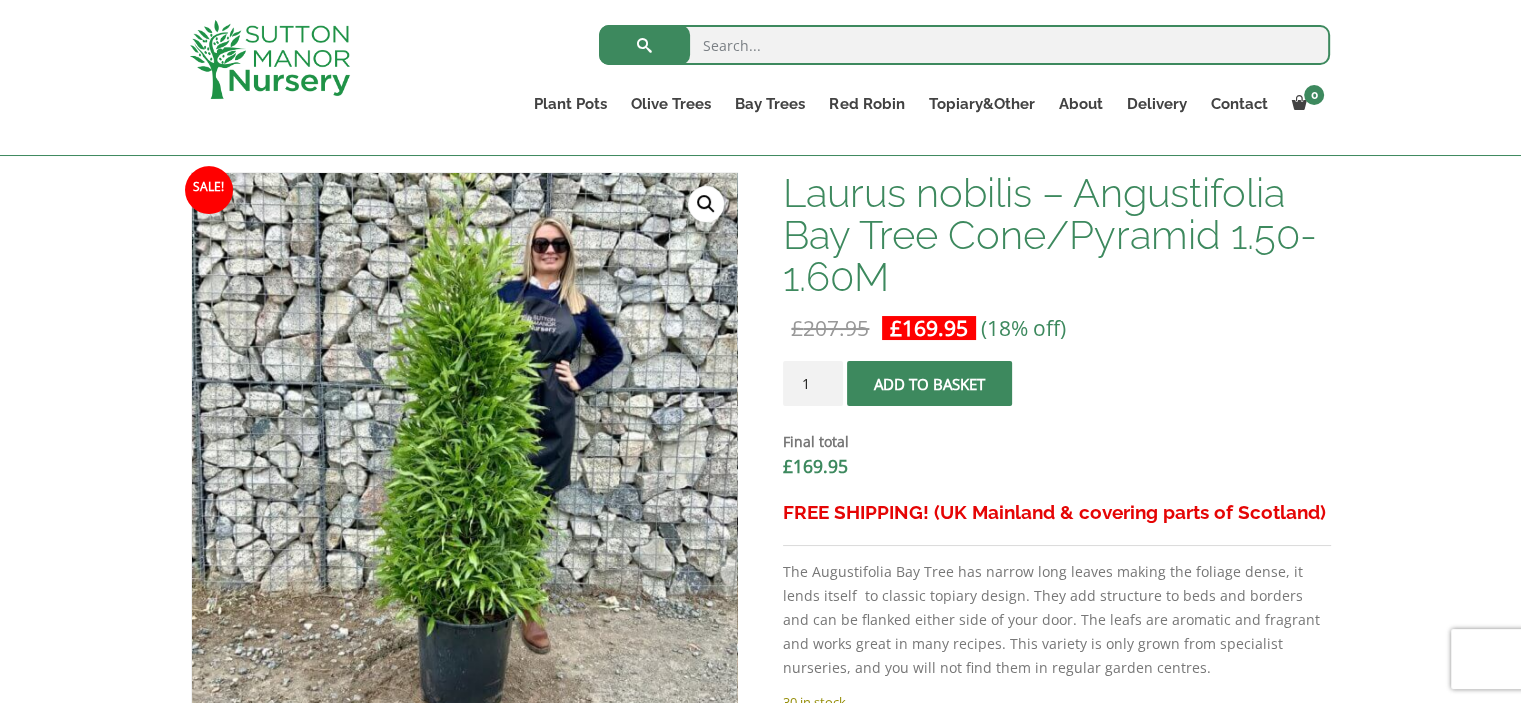 scroll, scrollTop: 600, scrollLeft: 0, axis: vertical 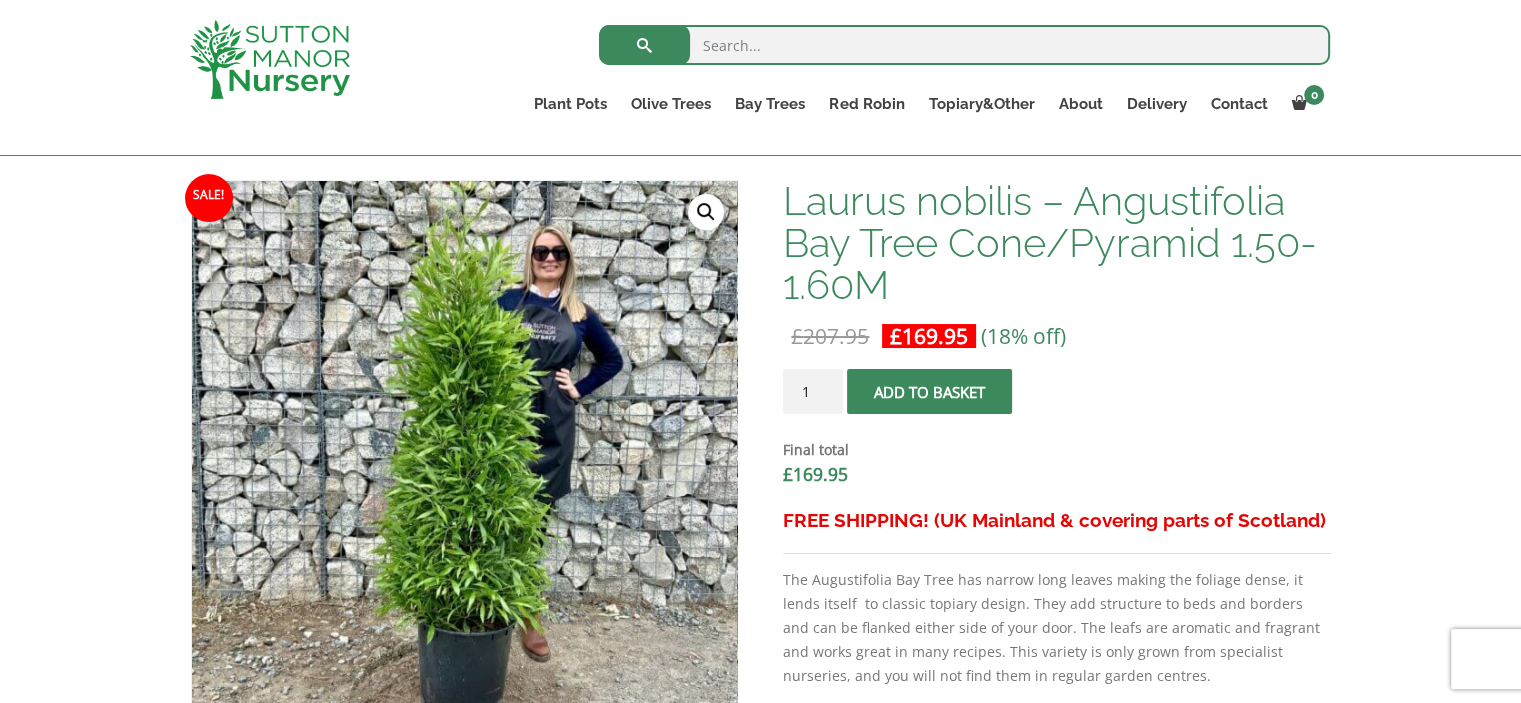 click on "🔍" at bounding box center (706, 212) 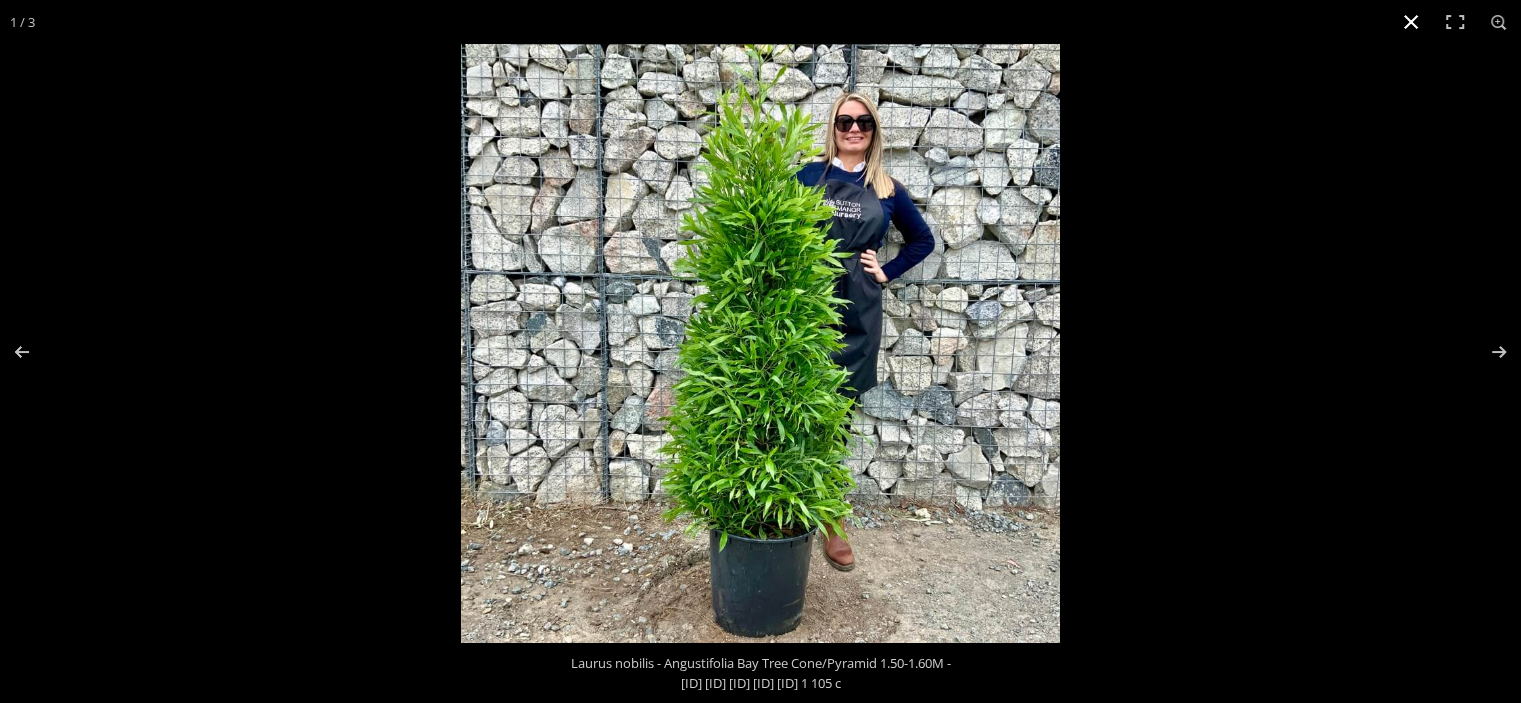 click at bounding box center [1411, 22] 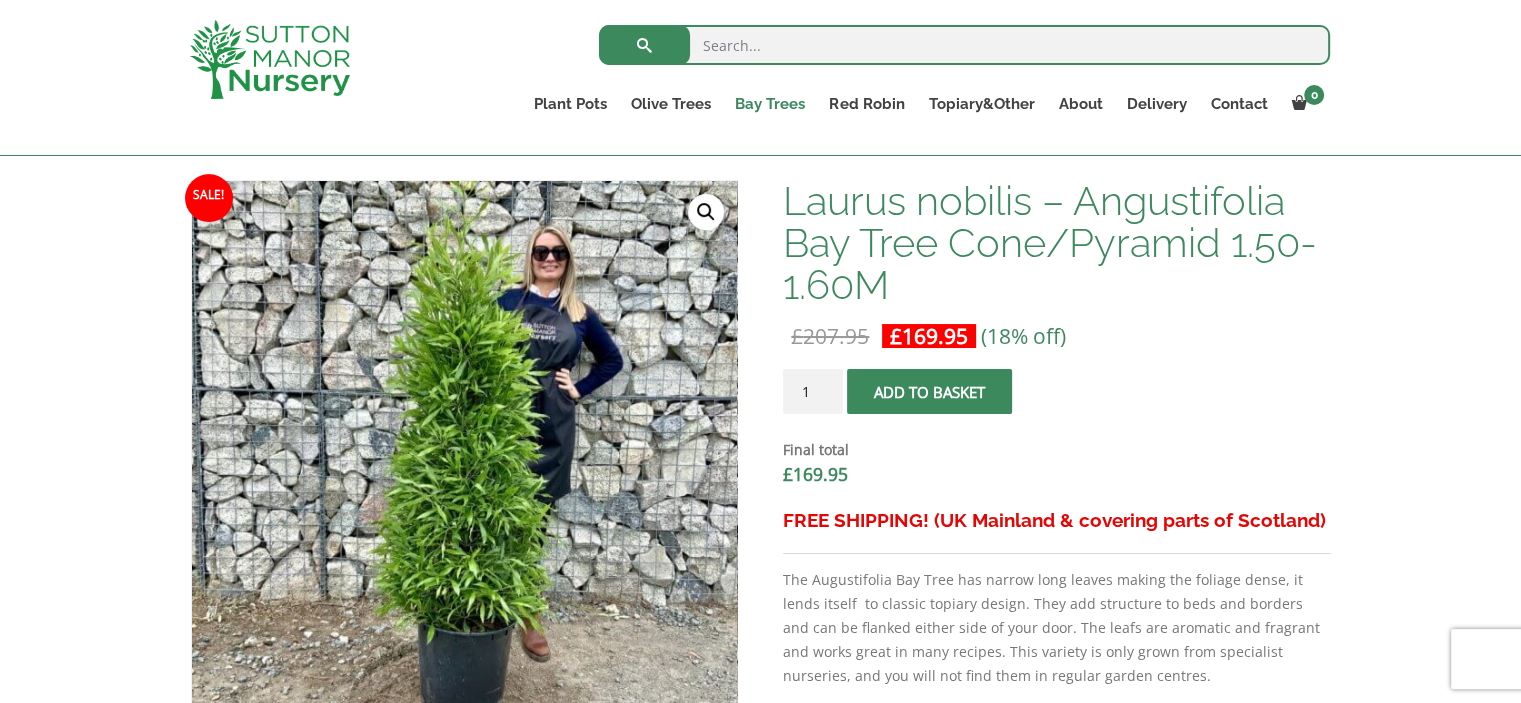 click on "Bay Trees" at bounding box center (770, 104) 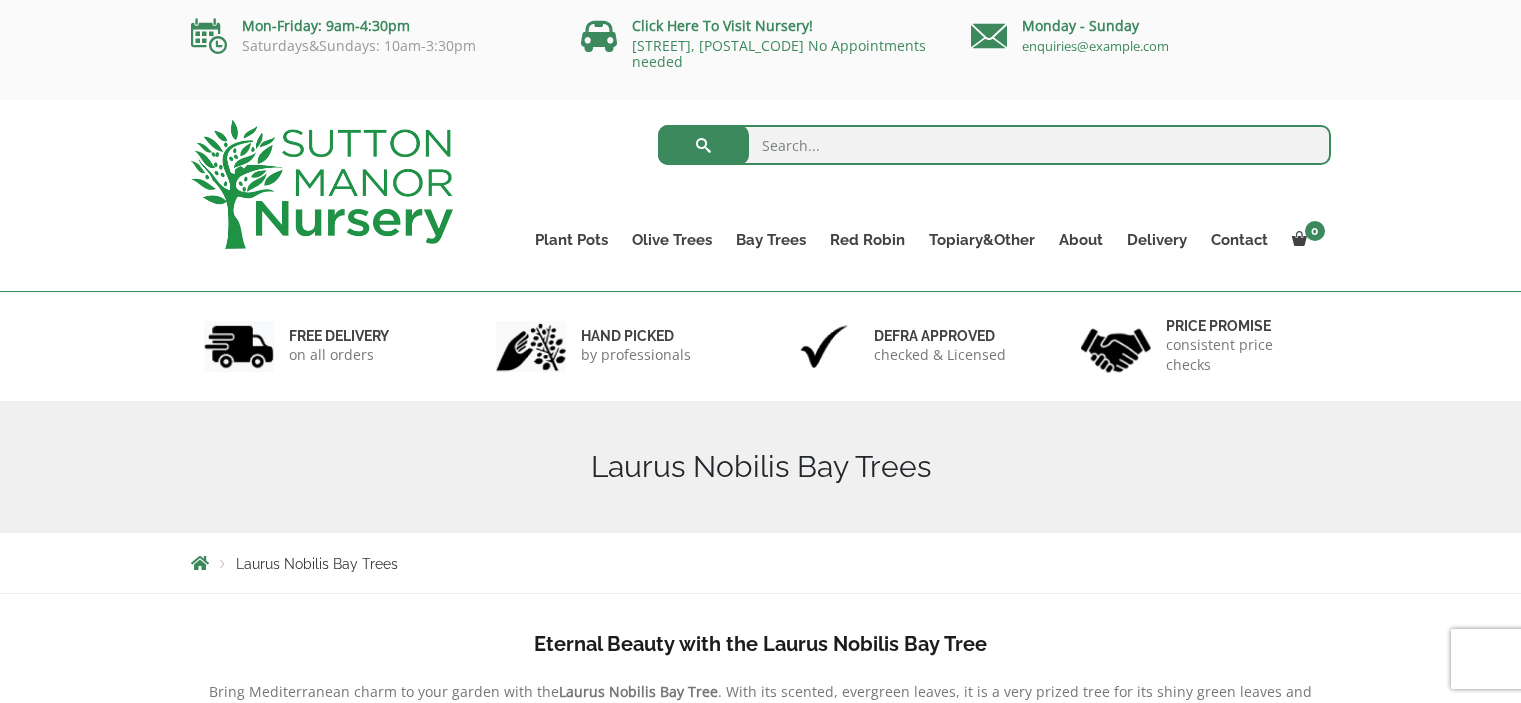 scroll, scrollTop: 0, scrollLeft: 0, axis: both 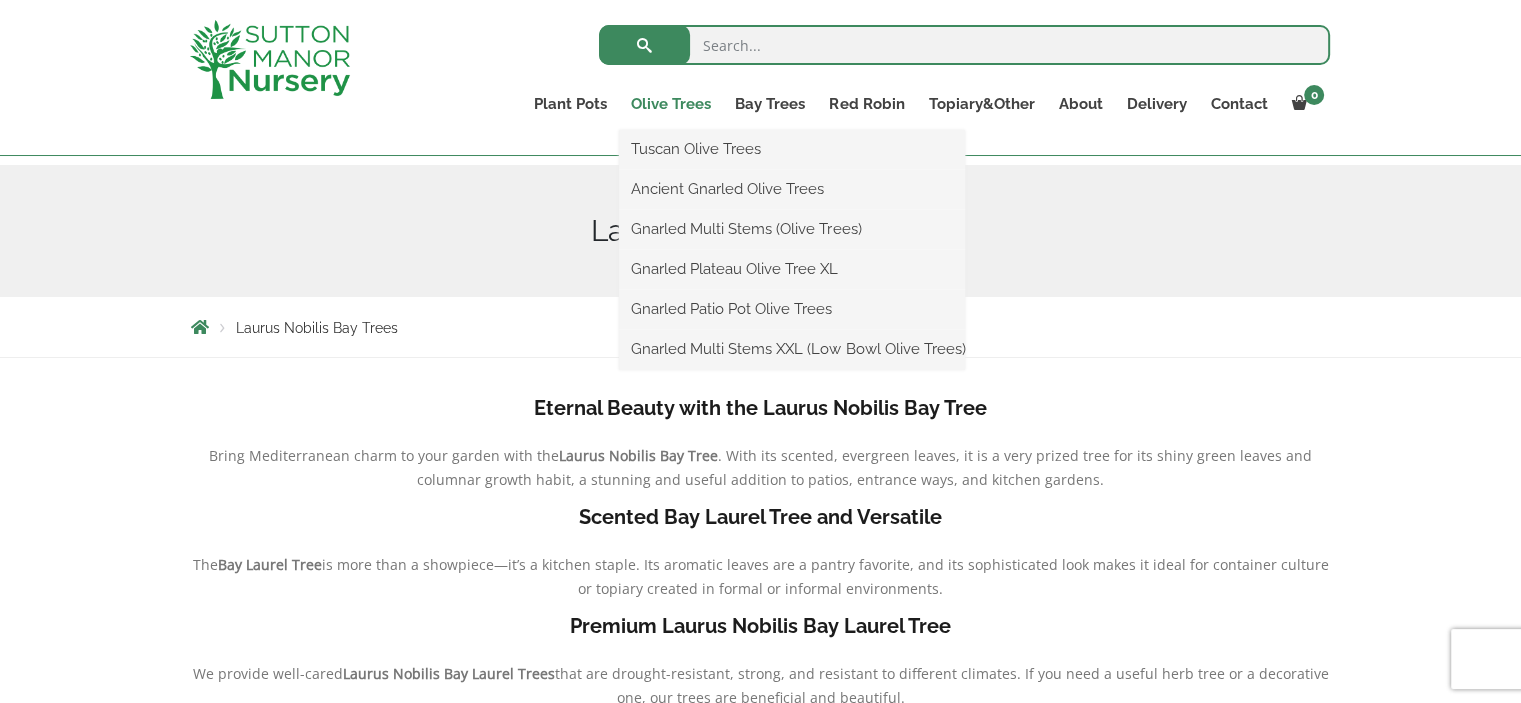 click on "Olive Trees" at bounding box center (671, 104) 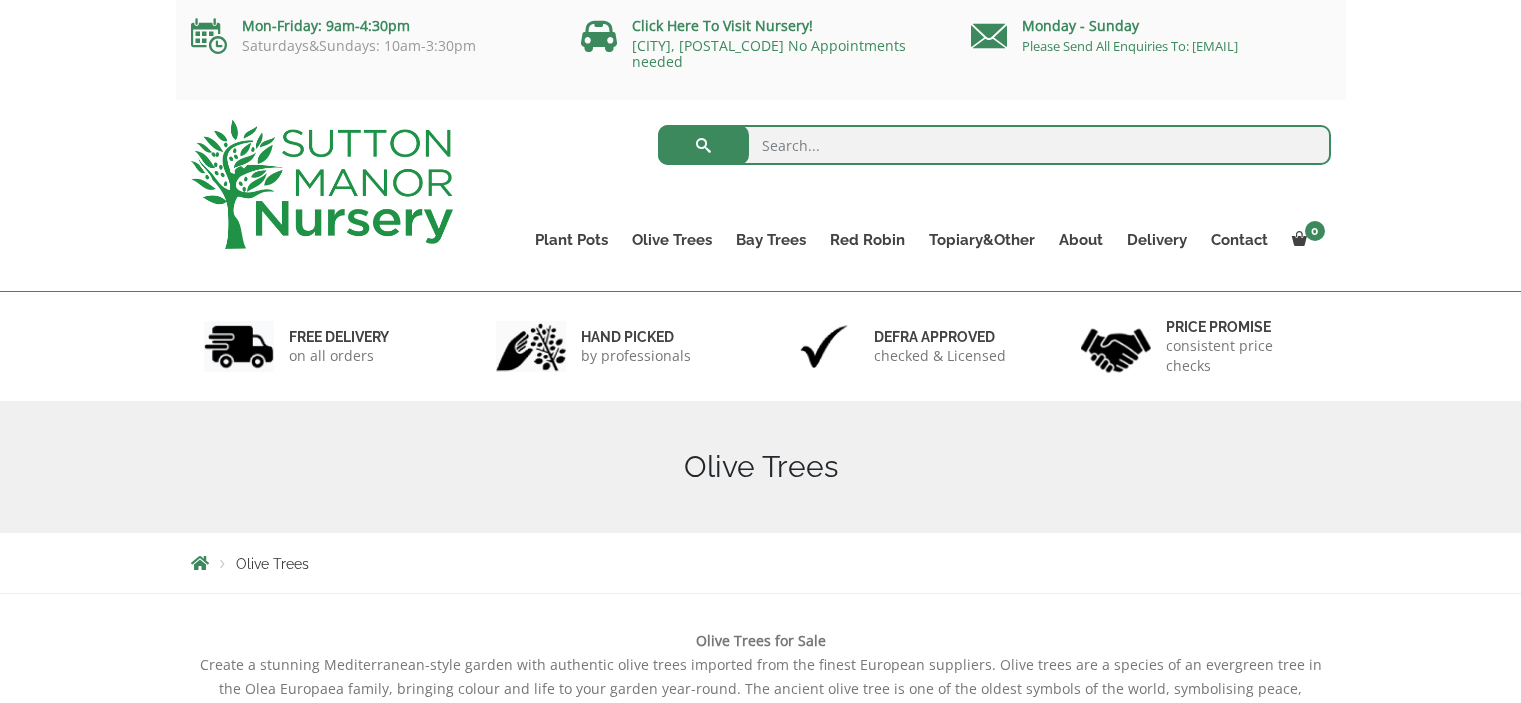 scroll, scrollTop: 0, scrollLeft: 0, axis: both 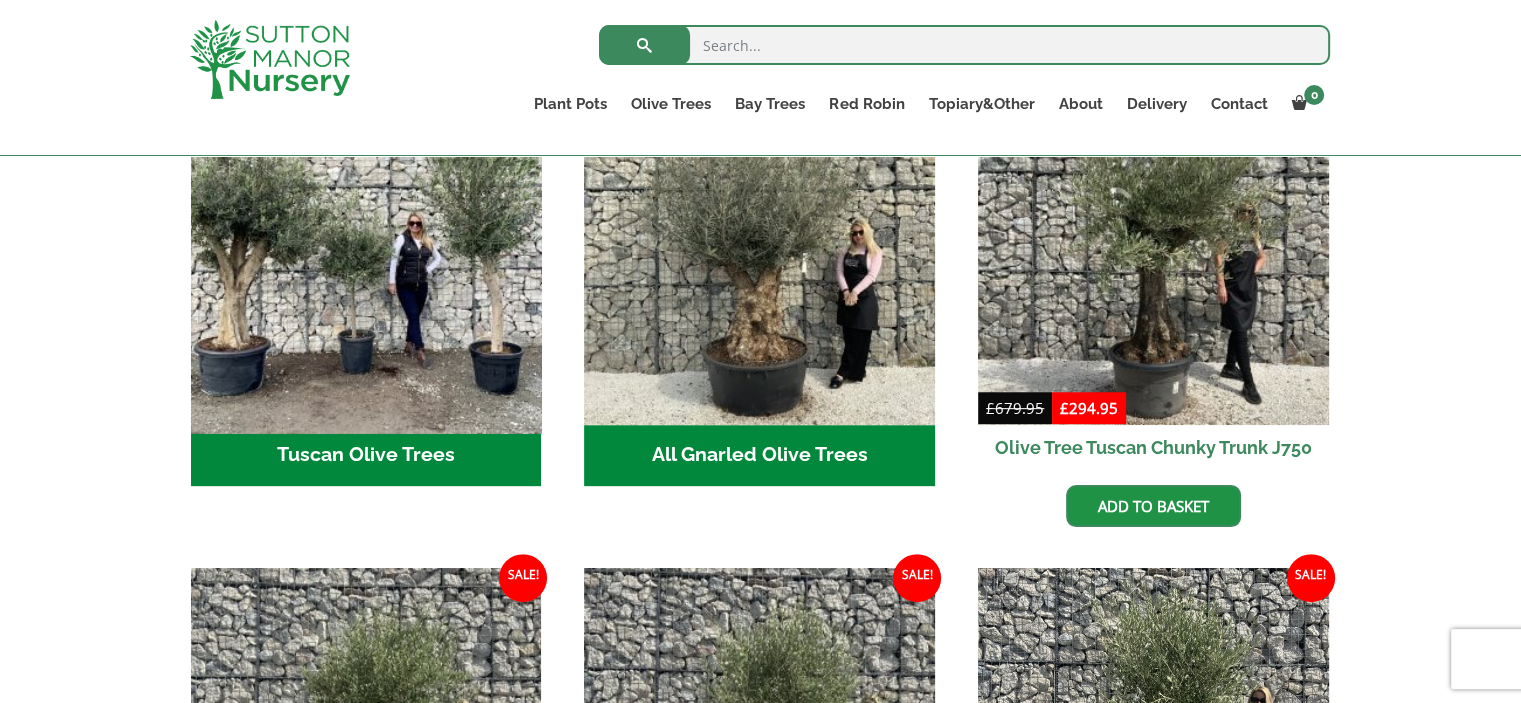click at bounding box center (366, 249) 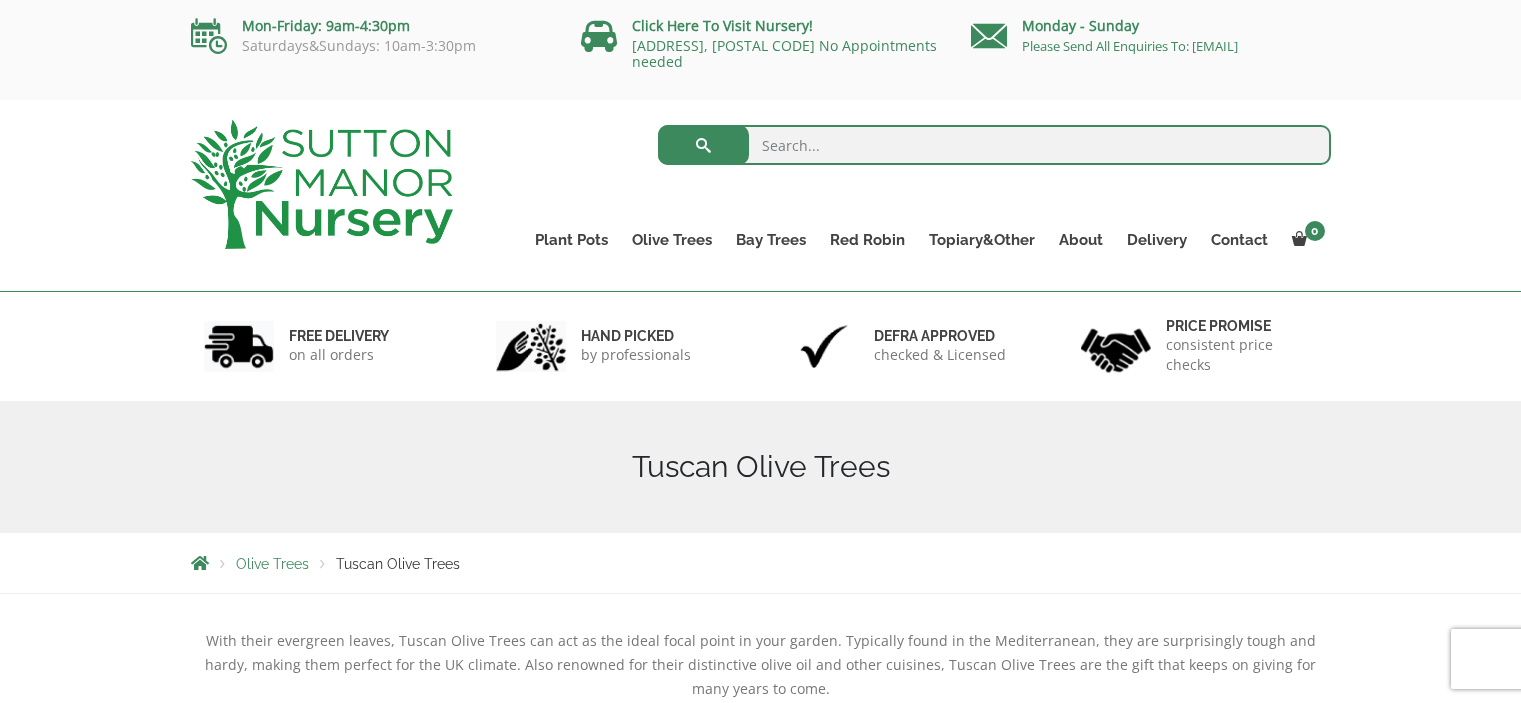 scroll, scrollTop: 0, scrollLeft: 0, axis: both 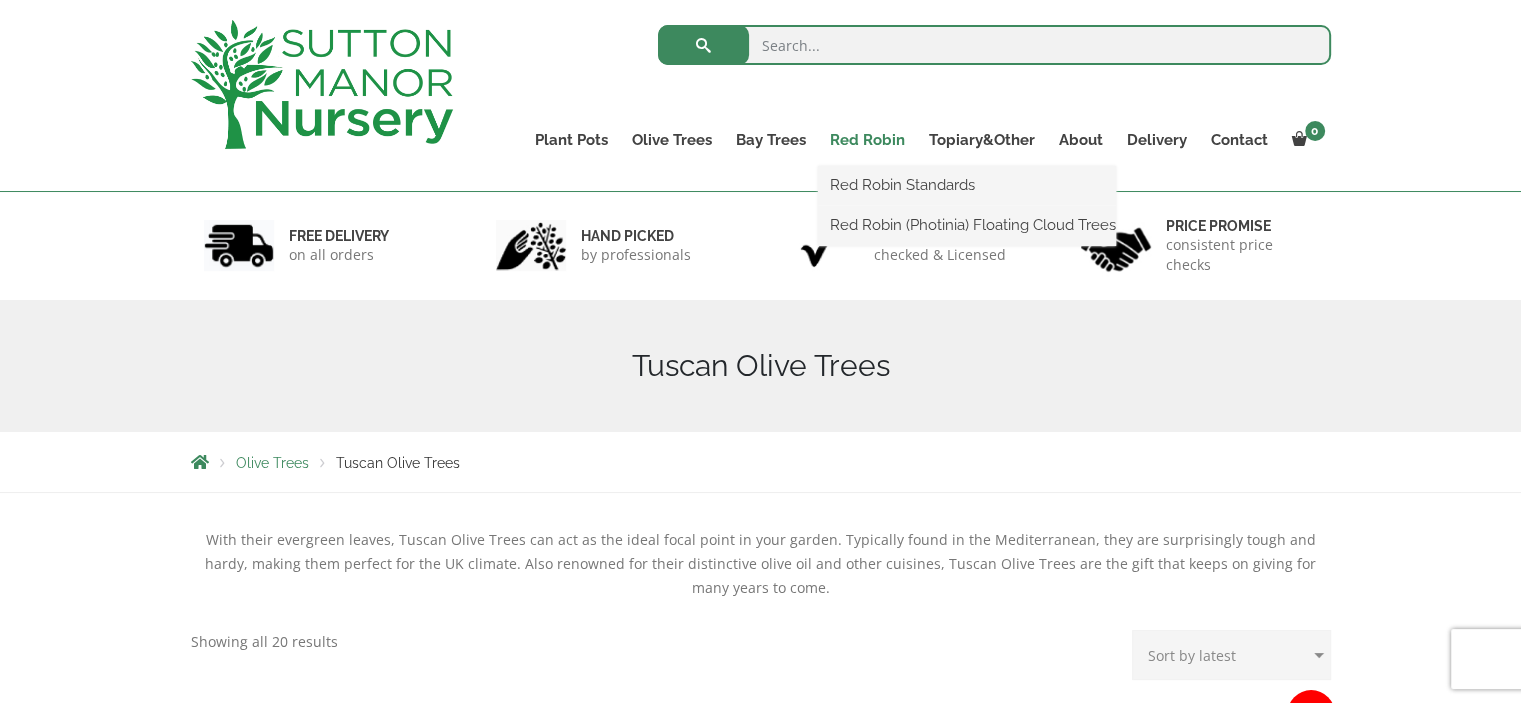 click on "Red Robin" at bounding box center (867, 140) 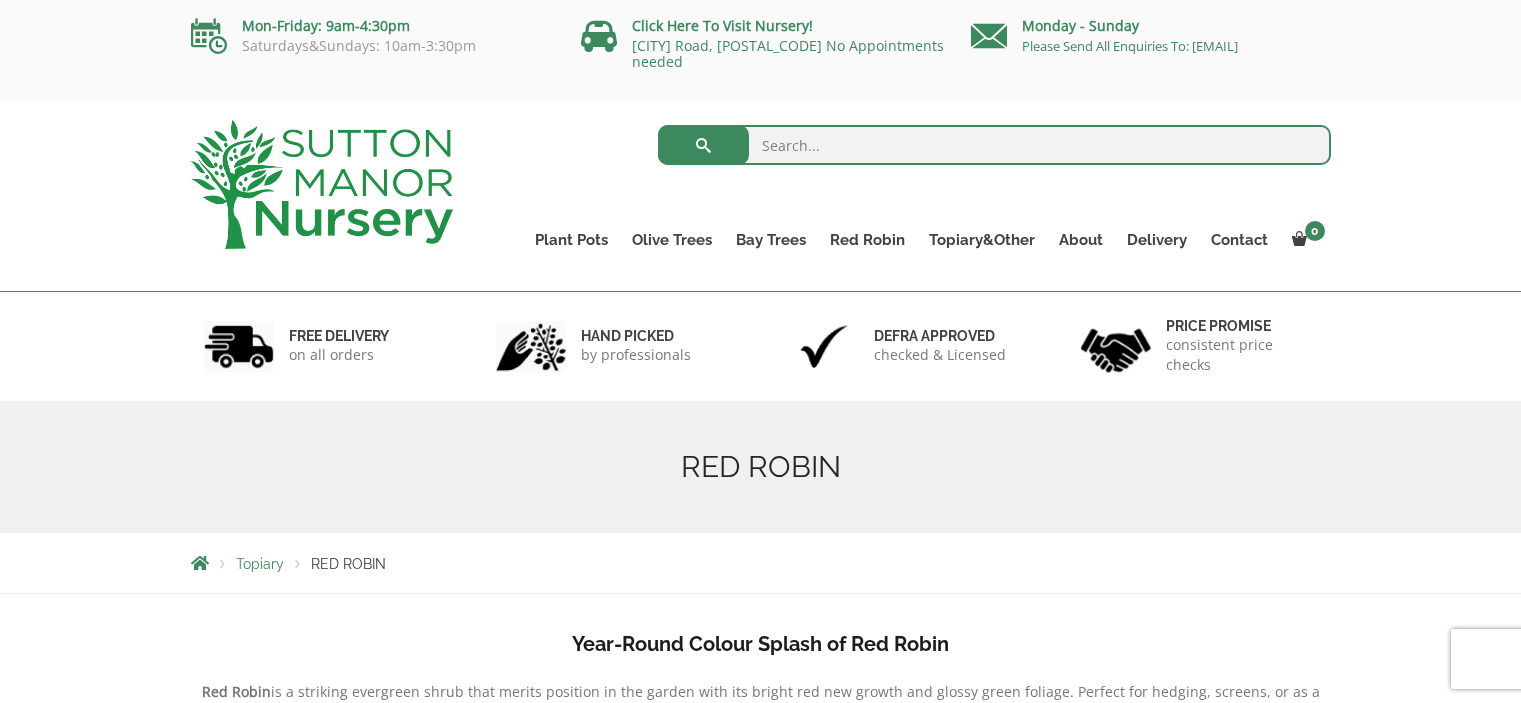 scroll, scrollTop: 0, scrollLeft: 0, axis: both 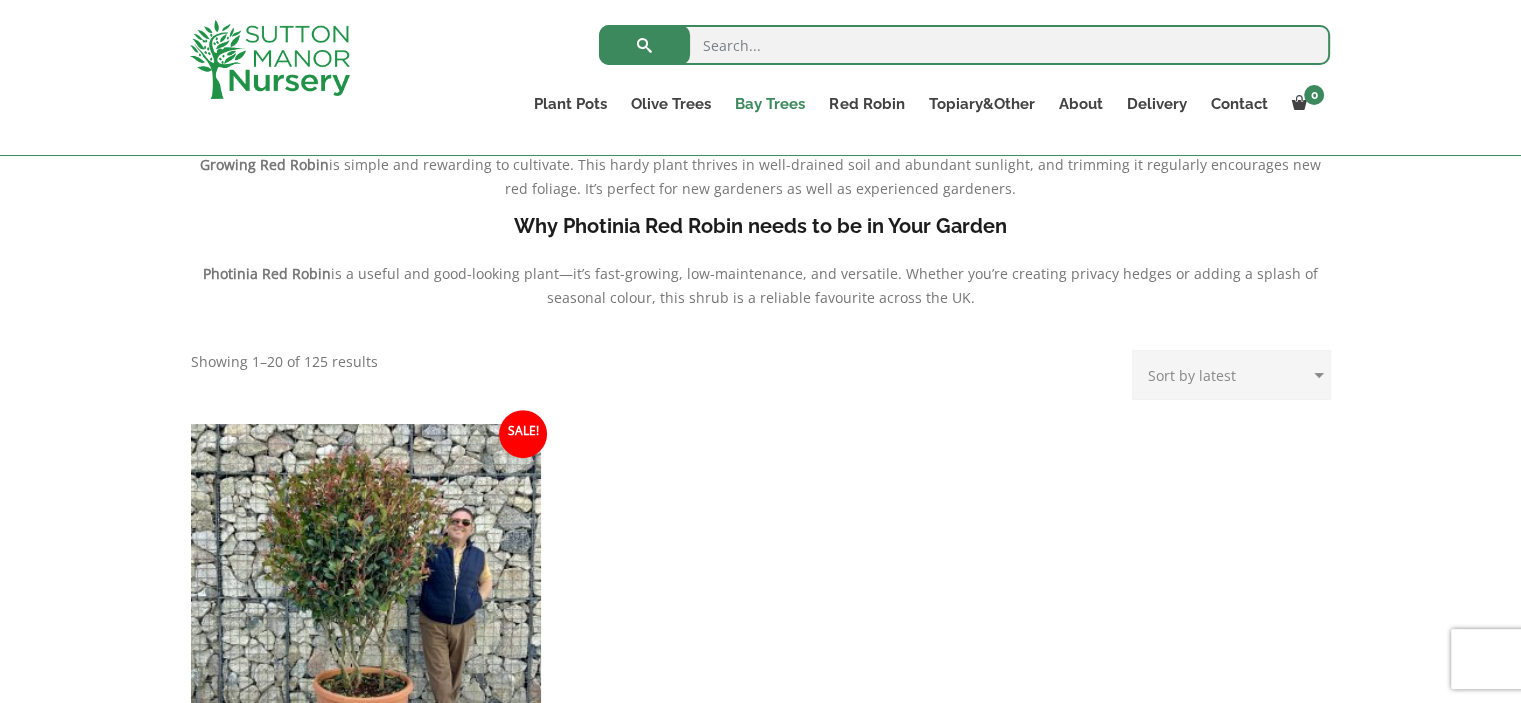 click on "Bay Trees" at bounding box center [770, 104] 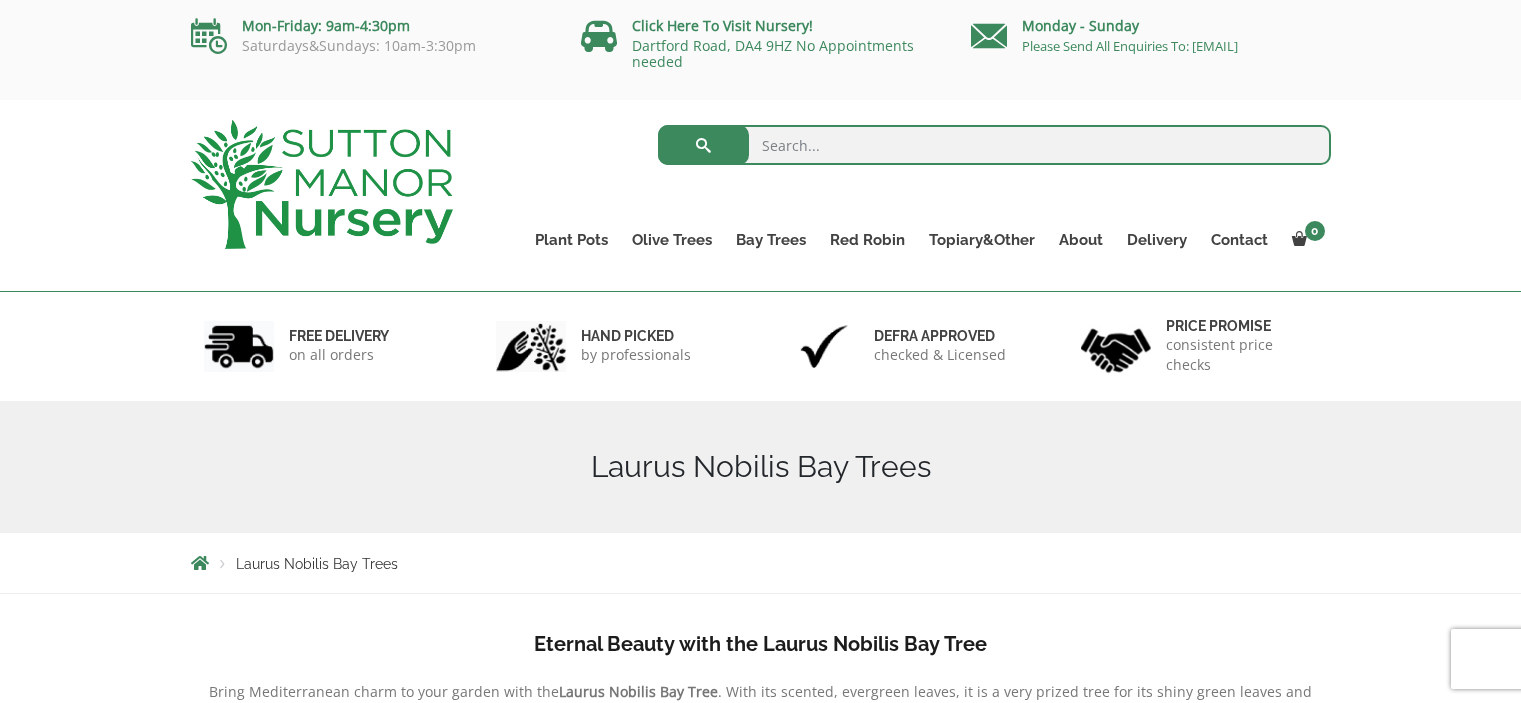 scroll, scrollTop: 0, scrollLeft: 0, axis: both 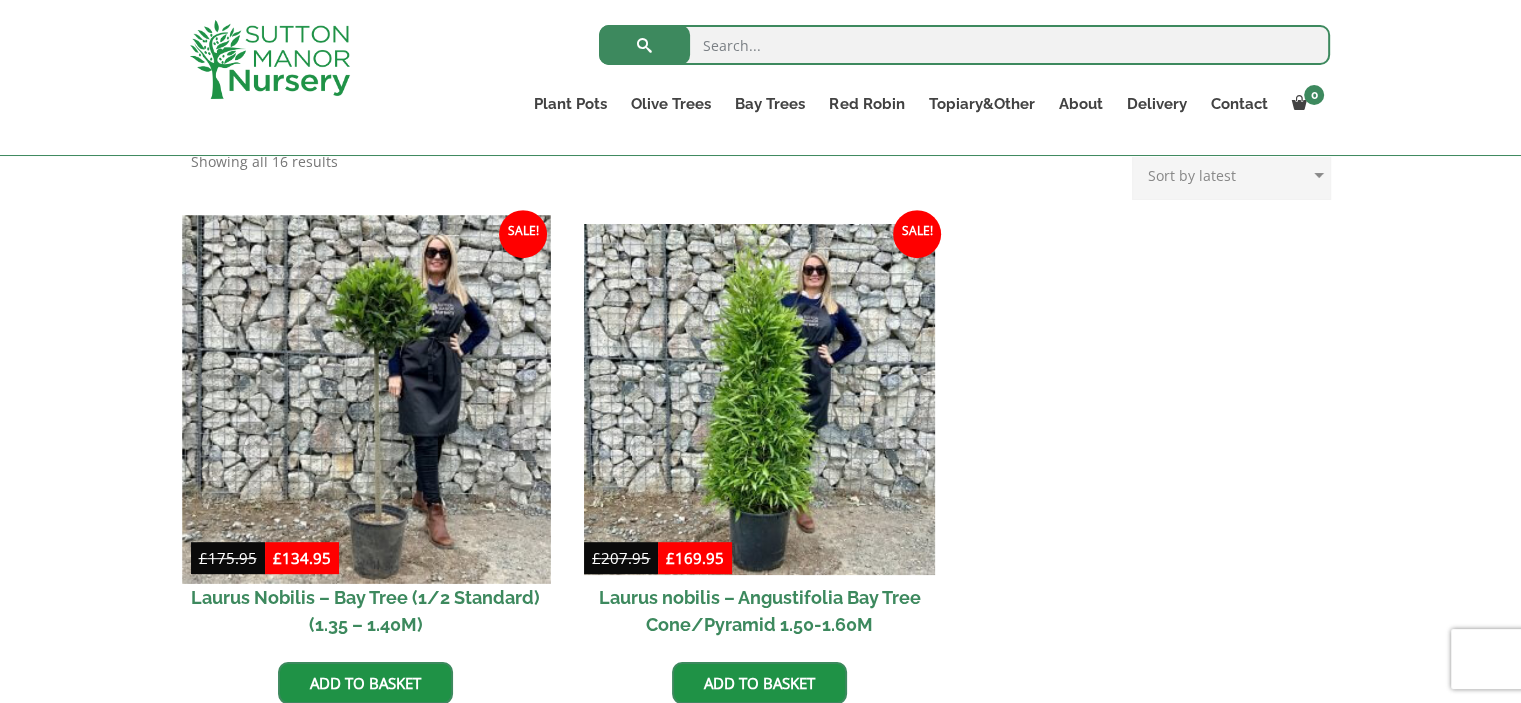 click at bounding box center (366, 399) 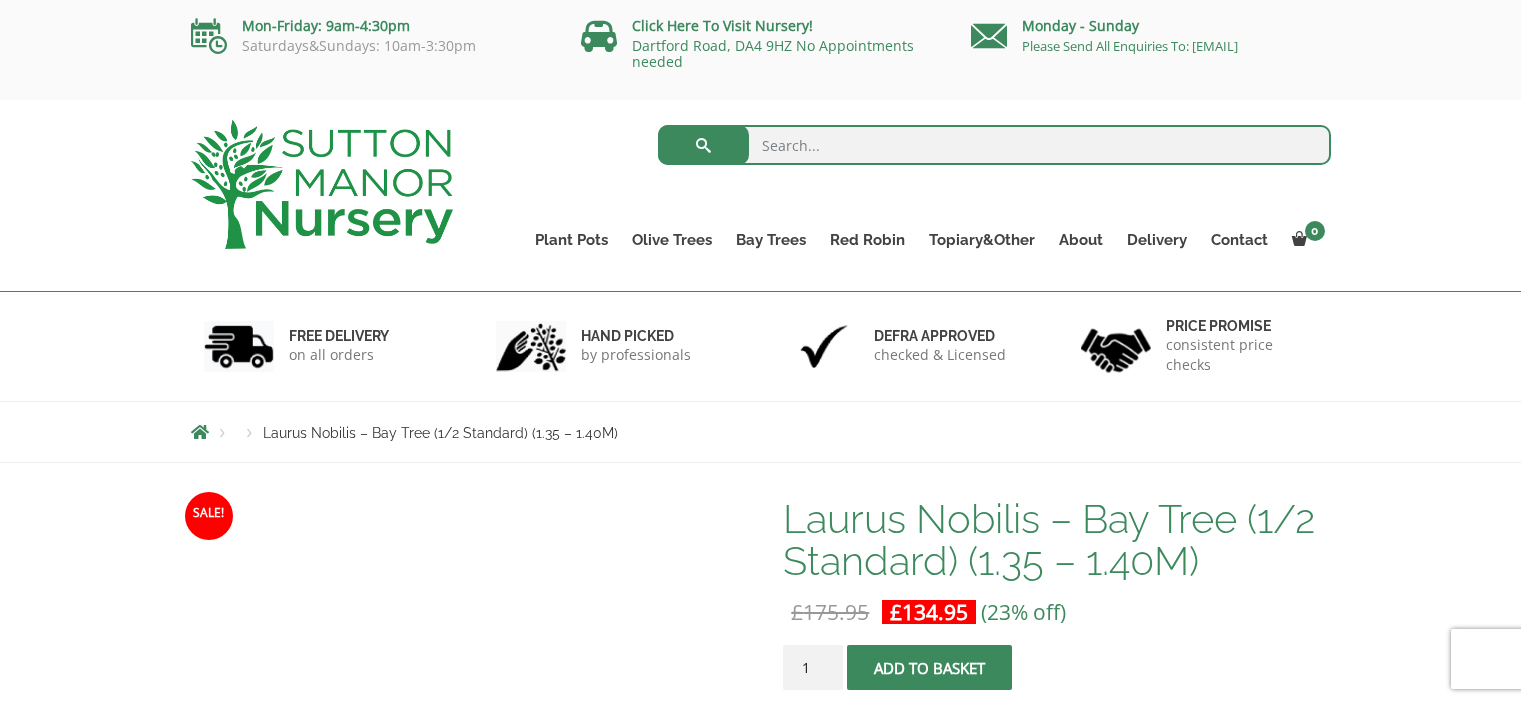 scroll, scrollTop: 0, scrollLeft: 0, axis: both 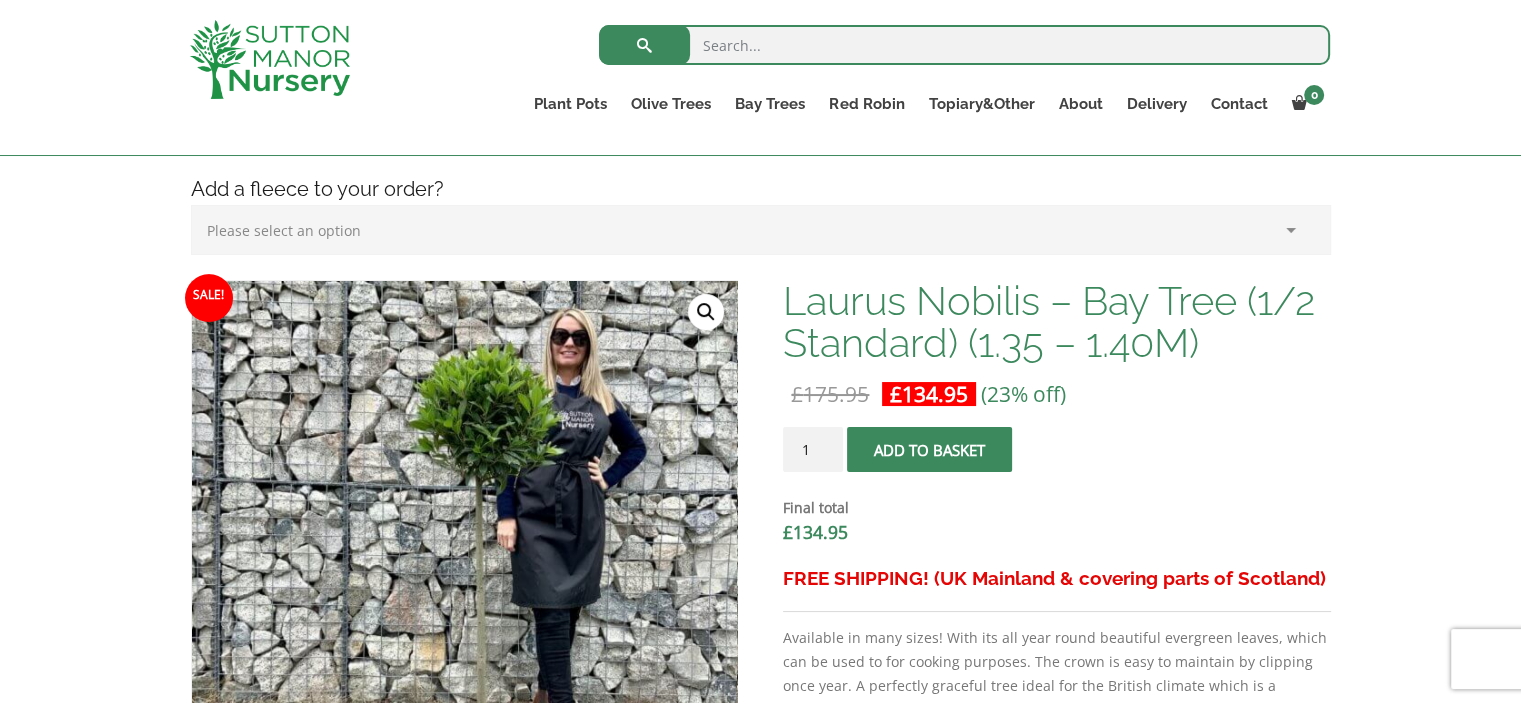 click on "🔍" at bounding box center [706, 312] 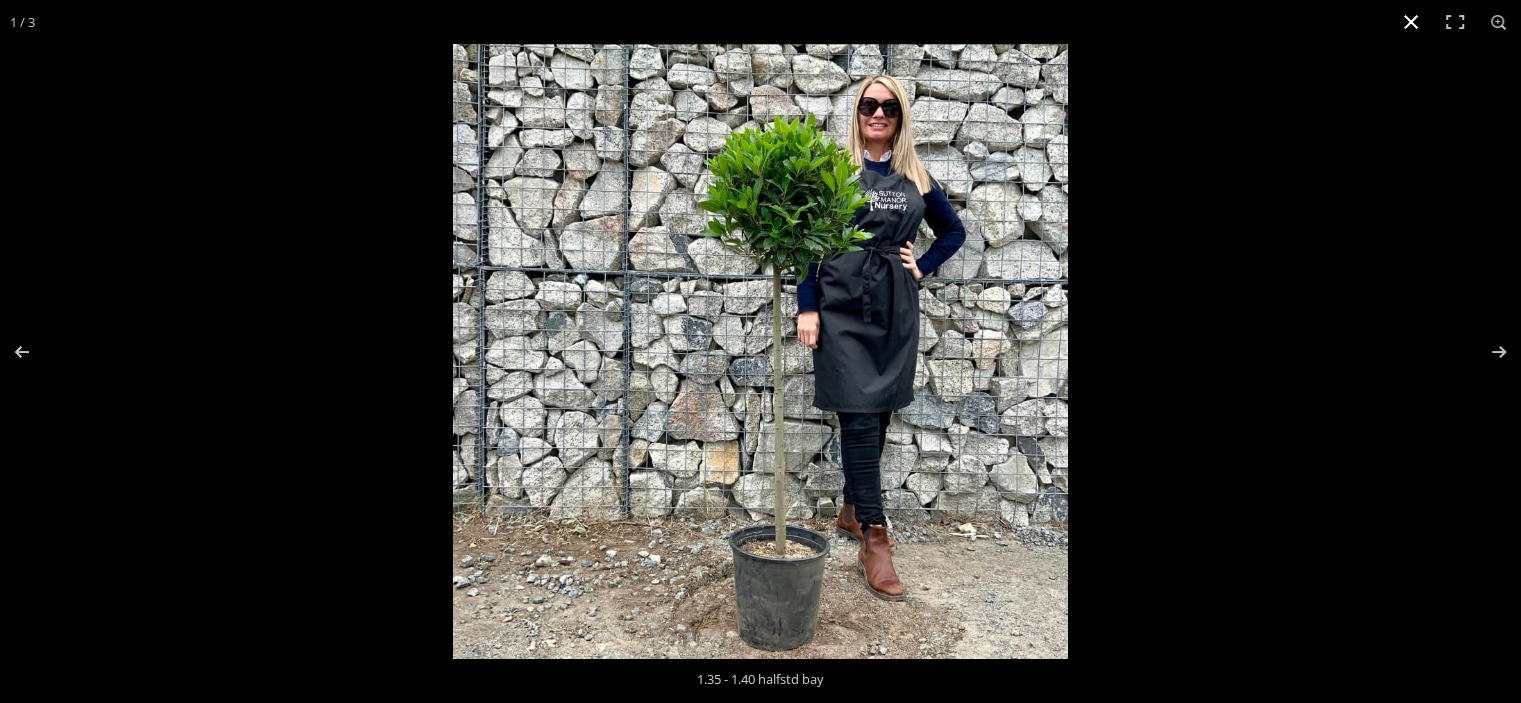 click at bounding box center (1411, 22) 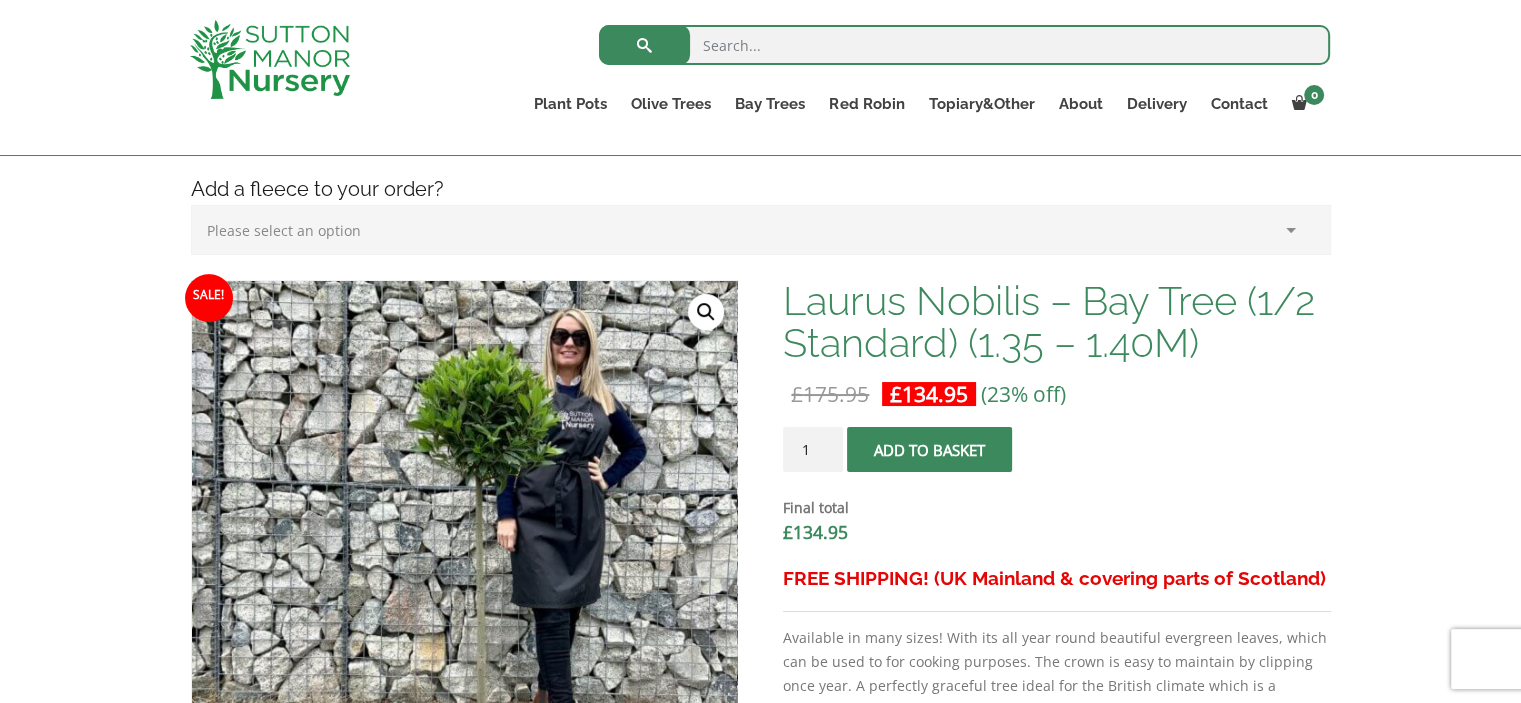 click on "🔍" at bounding box center (706, 312) 